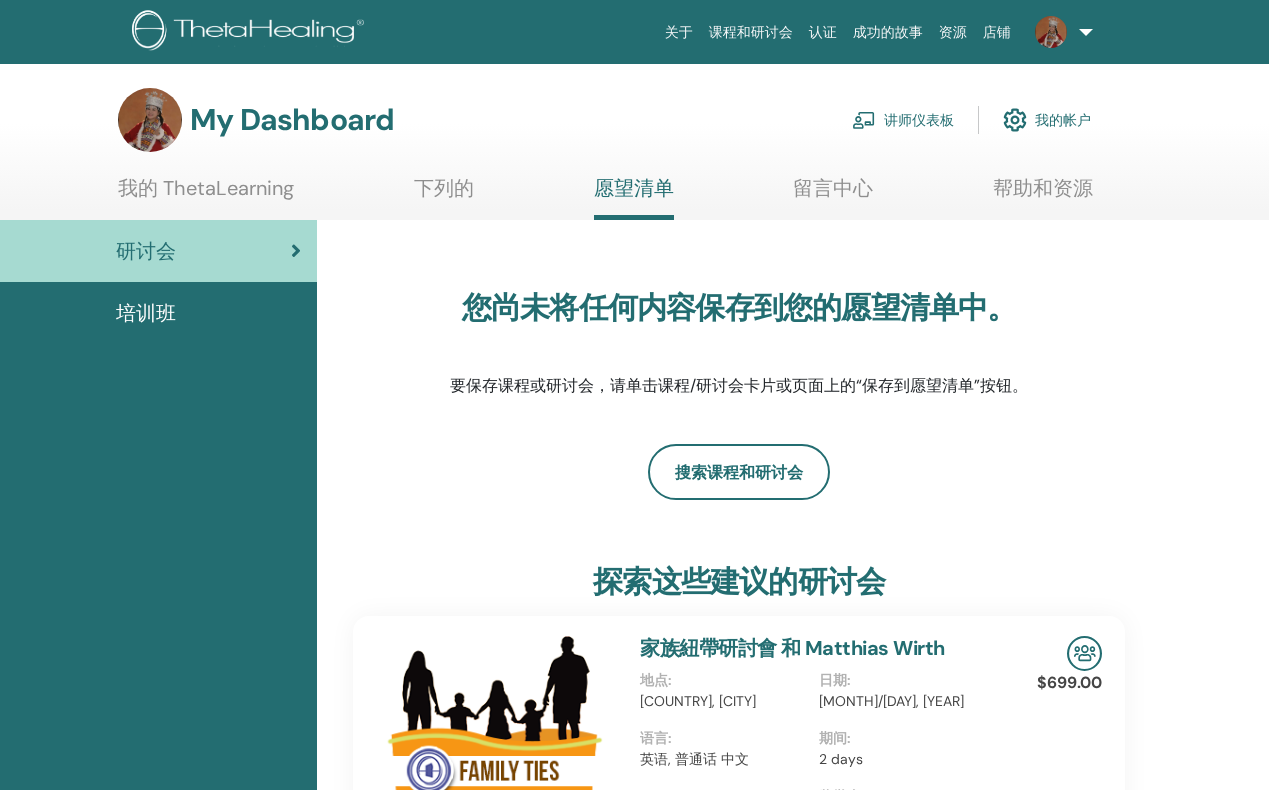 scroll, scrollTop: 0, scrollLeft: 0, axis: both 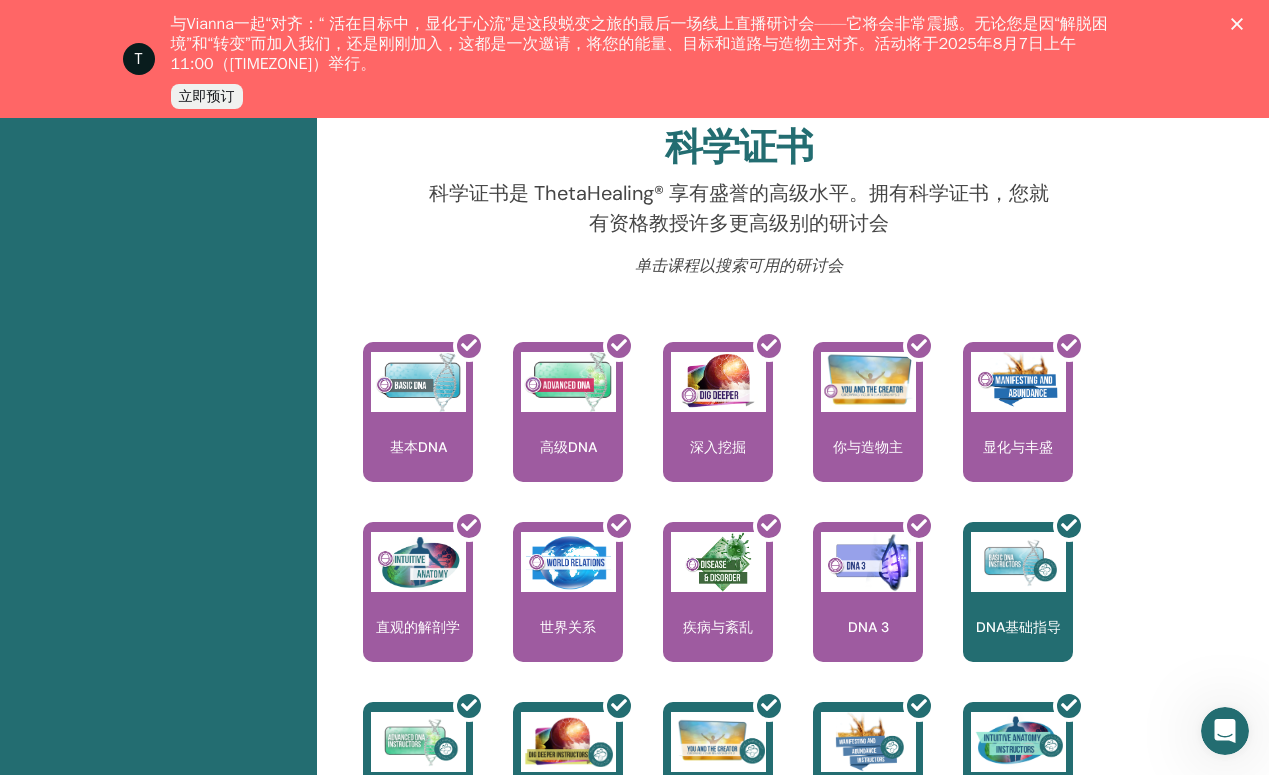 click on "你好，[PERSON]
您的旅程从这里开始；欢迎来到 ThetaLearning 总部。学习世界知名的技术，向您展示如何发现自己的人生目标。学生仪表板将指导您成为认证 ThetaHealer 的道路，并成为您寻找在各个层面提高技能的研讨会的一站式商店。
从业者
讲师
掌握
科学证书" at bounding box center (793, 481) 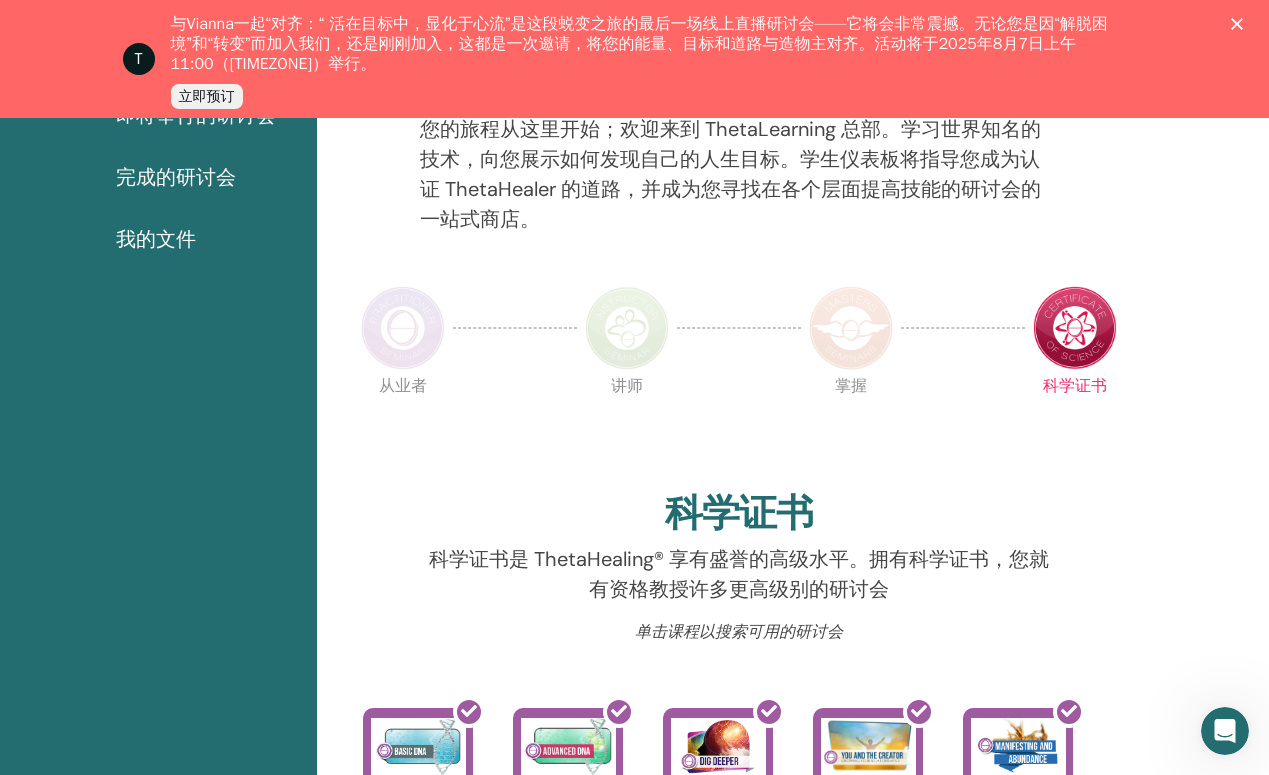 scroll, scrollTop: 313, scrollLeft: 0, axis: vertical 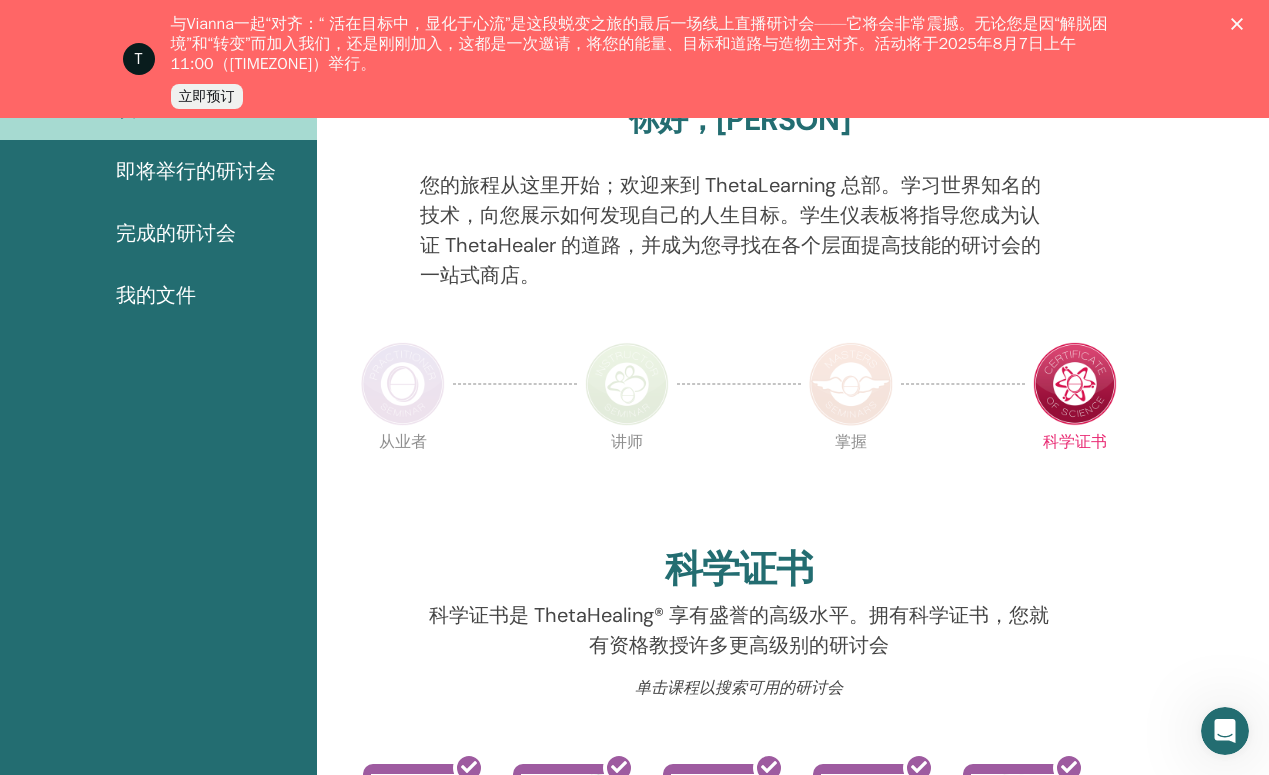 click at bounding box center (851, 384) 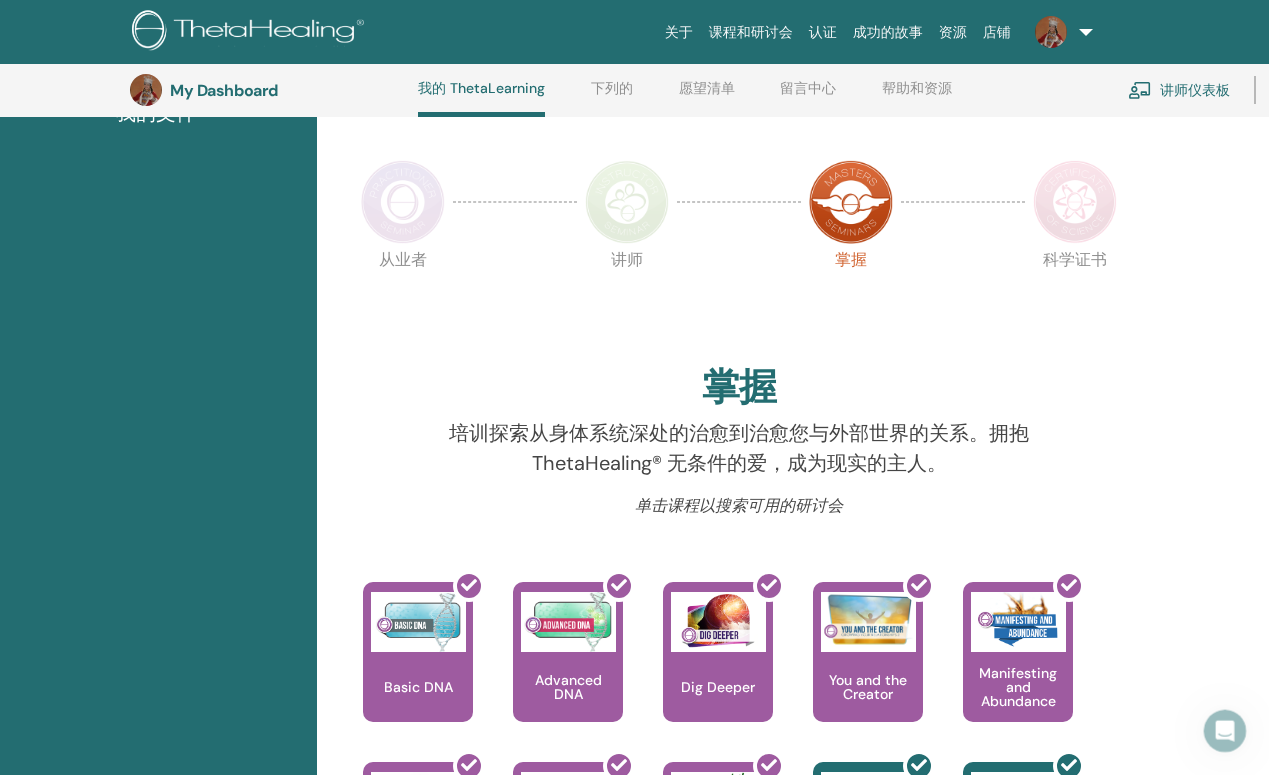 scroll, scrollTop: 392, scrollLeft: 0, axis: vertical 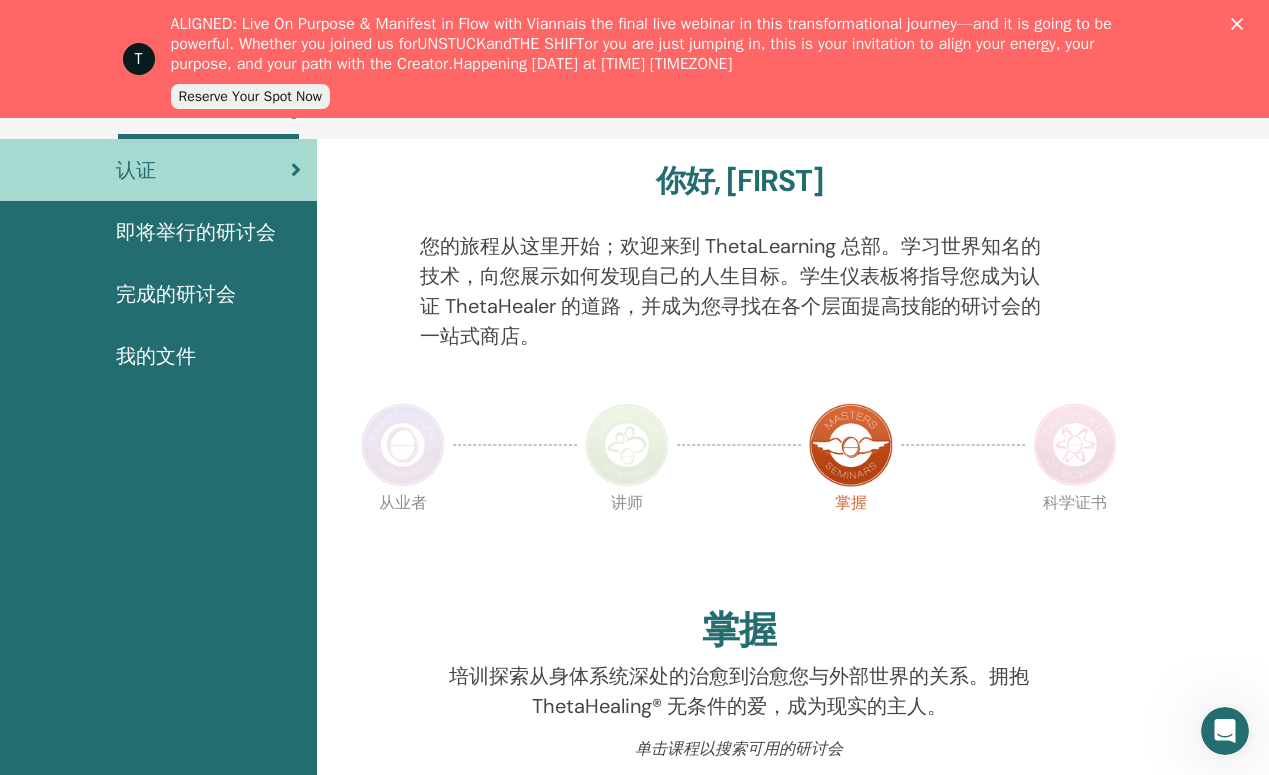 click at bounding box center (1075, 445) 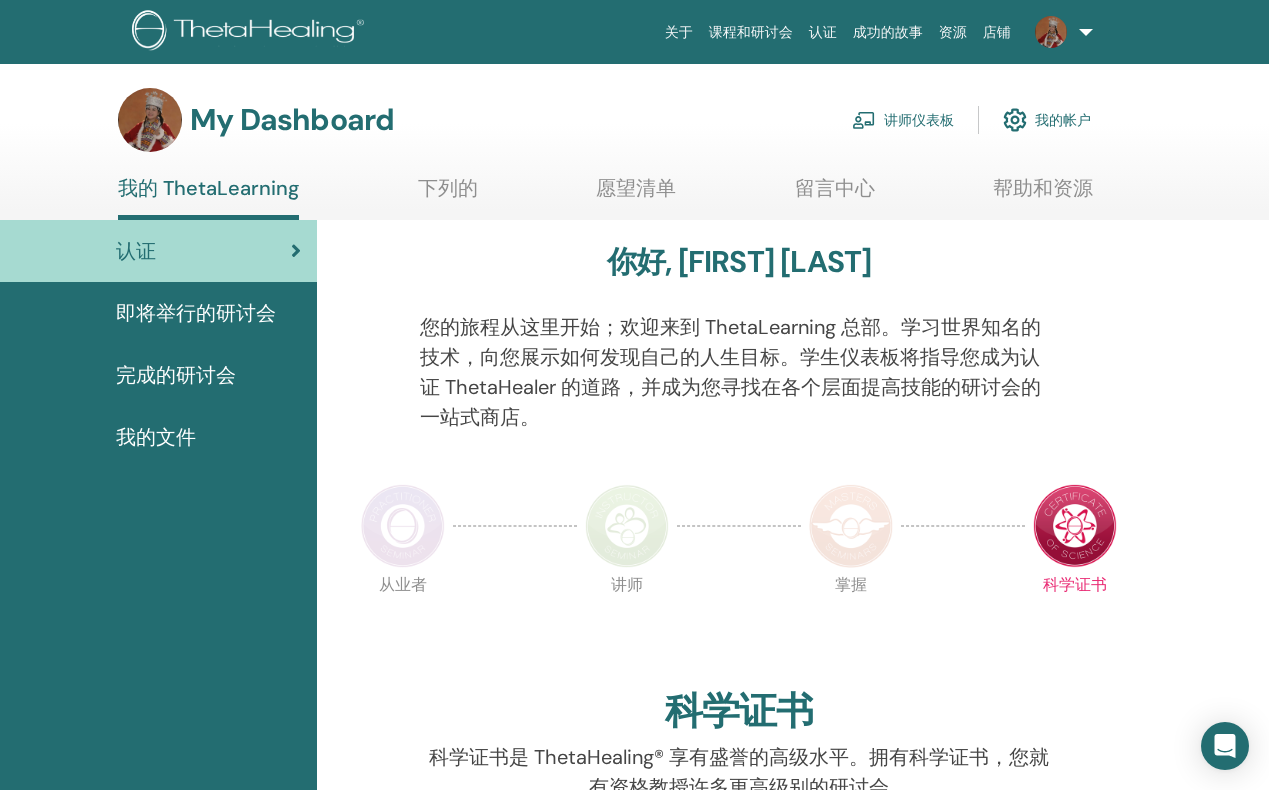 scroll, scrollTop: 0, scrollLeft: 0, axis: both 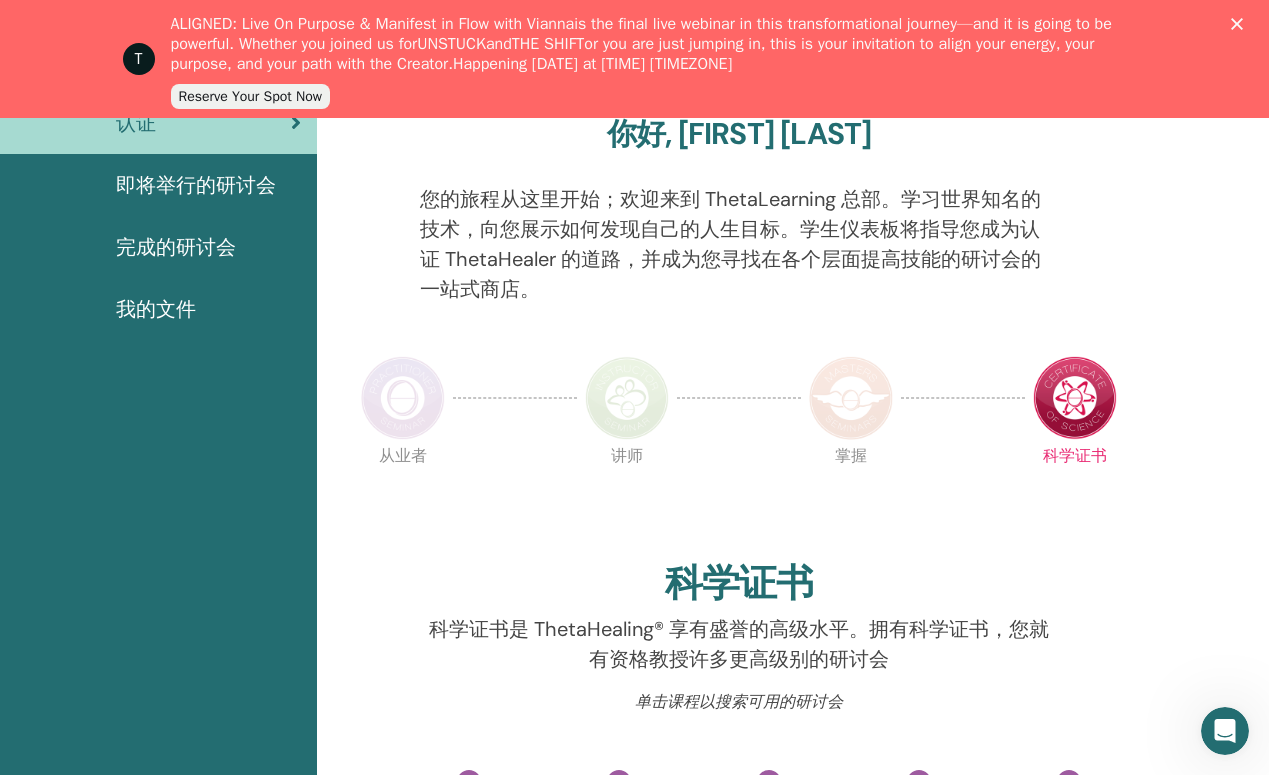 click on "你好, BI YU
您的旅程从这里开始；欢迎来到 ThetaLearning 总部。学习世界知名的技术，向您展示如何发现自己的人生目标。学生仪表板将指导您成为认证 ThetaHealer 的道路，并成为您寻找在各个层面提高技能的研讨会的一站式商店。
从业者
讲师
掌握
科学证书" at bounding box center [793, 917] 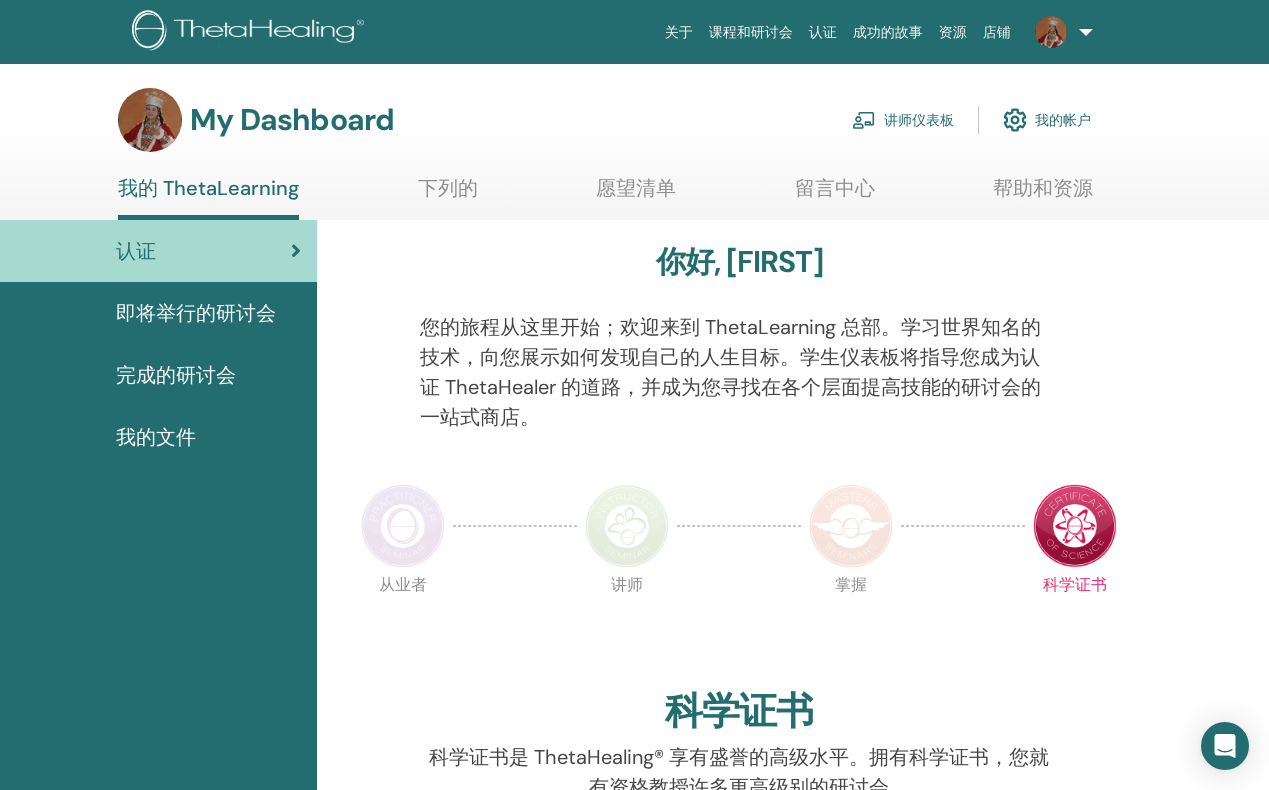 scroll, scrollTop: 0, scrollLeft: 0, axis: both 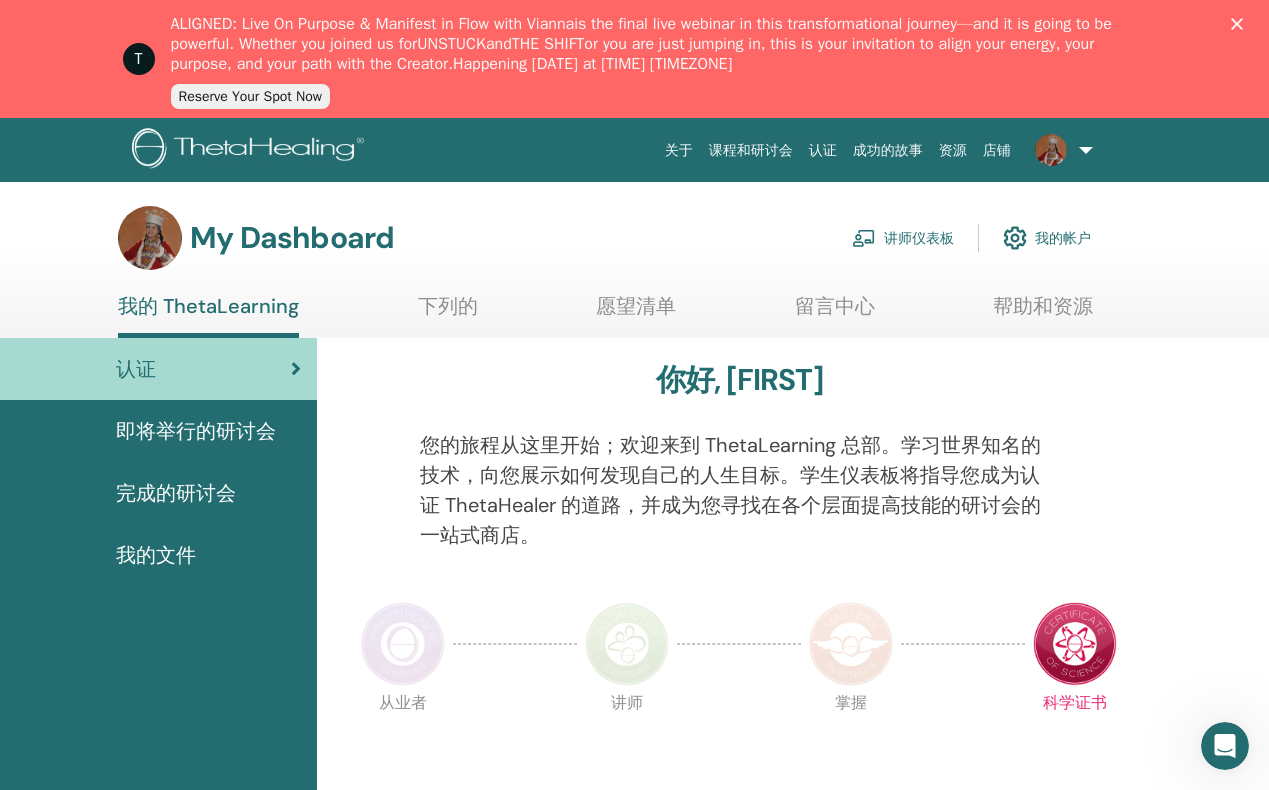 click on "即将举行的研讨会" at bounding box center (196, 431) 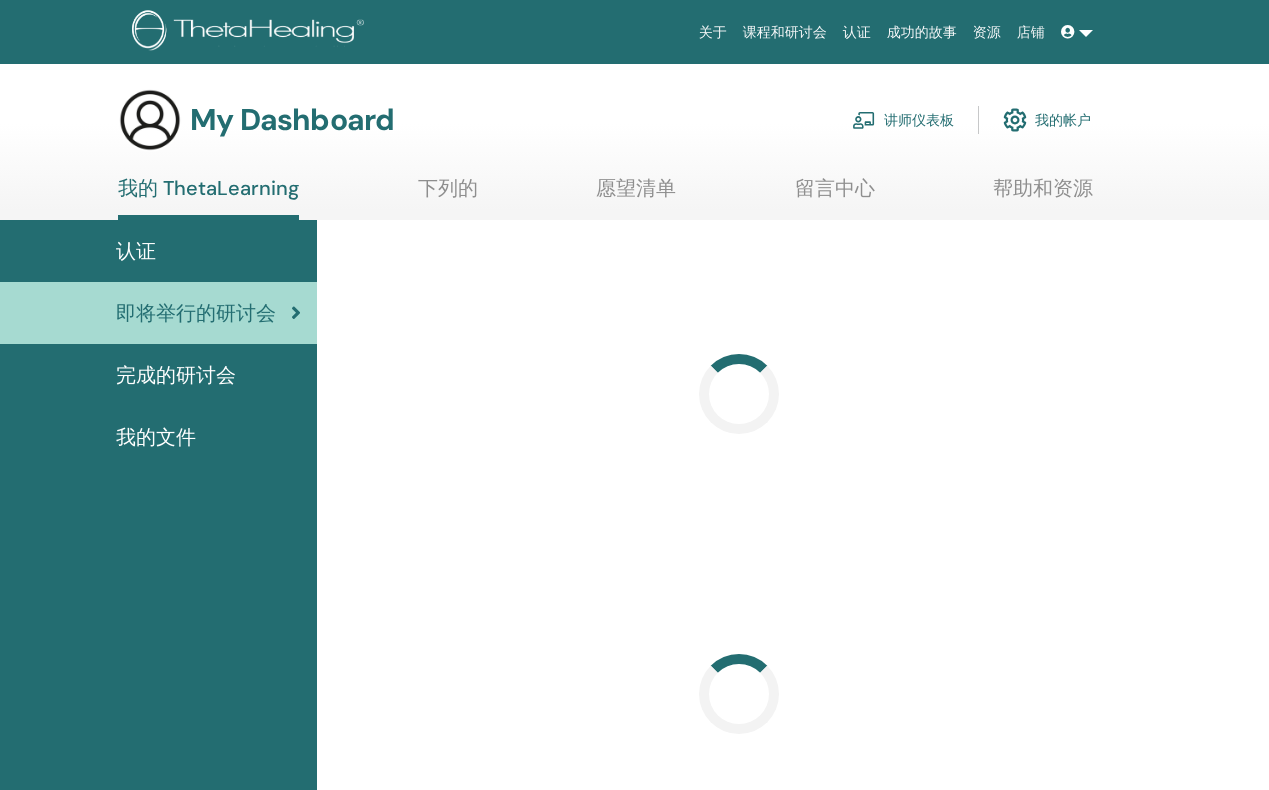 scroll, scrollTop: 0, scrollLeft: 0, axis: both 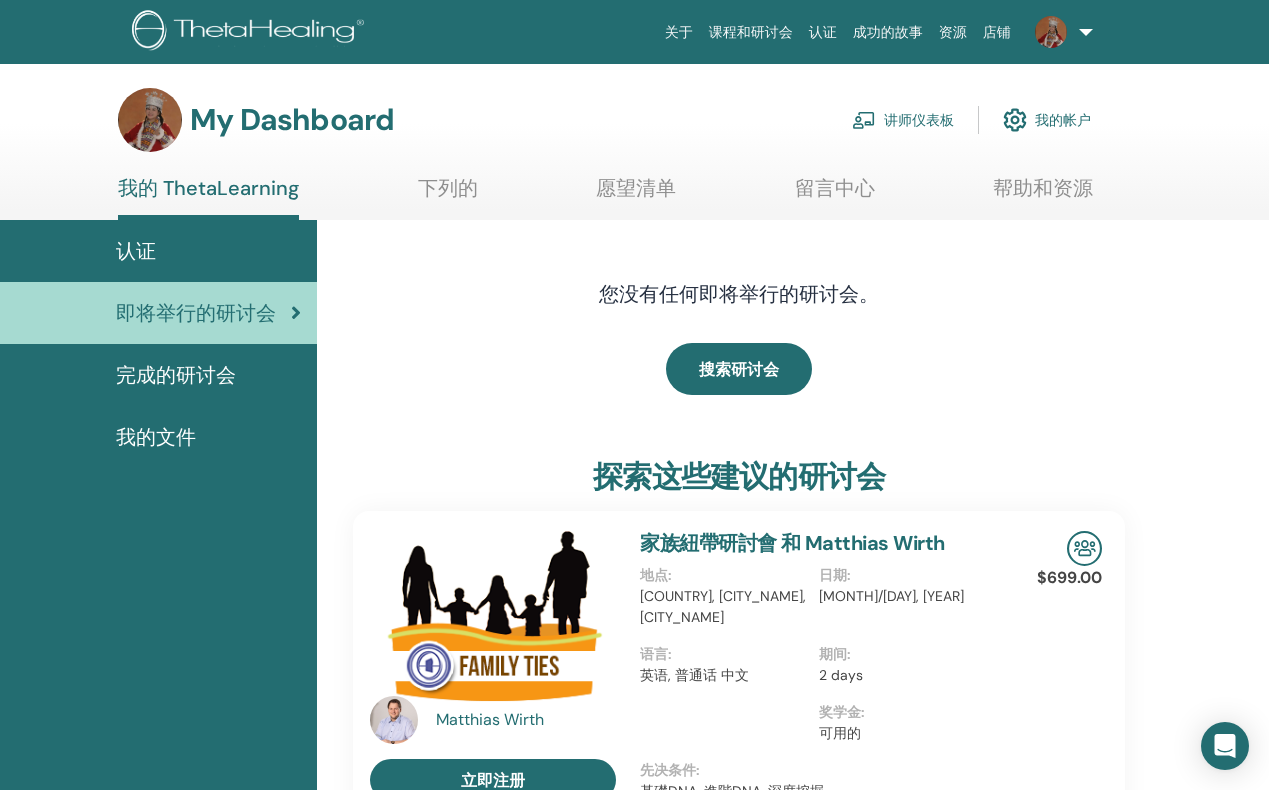 click on "完成的研讨会" at bounding box center (176, 375) 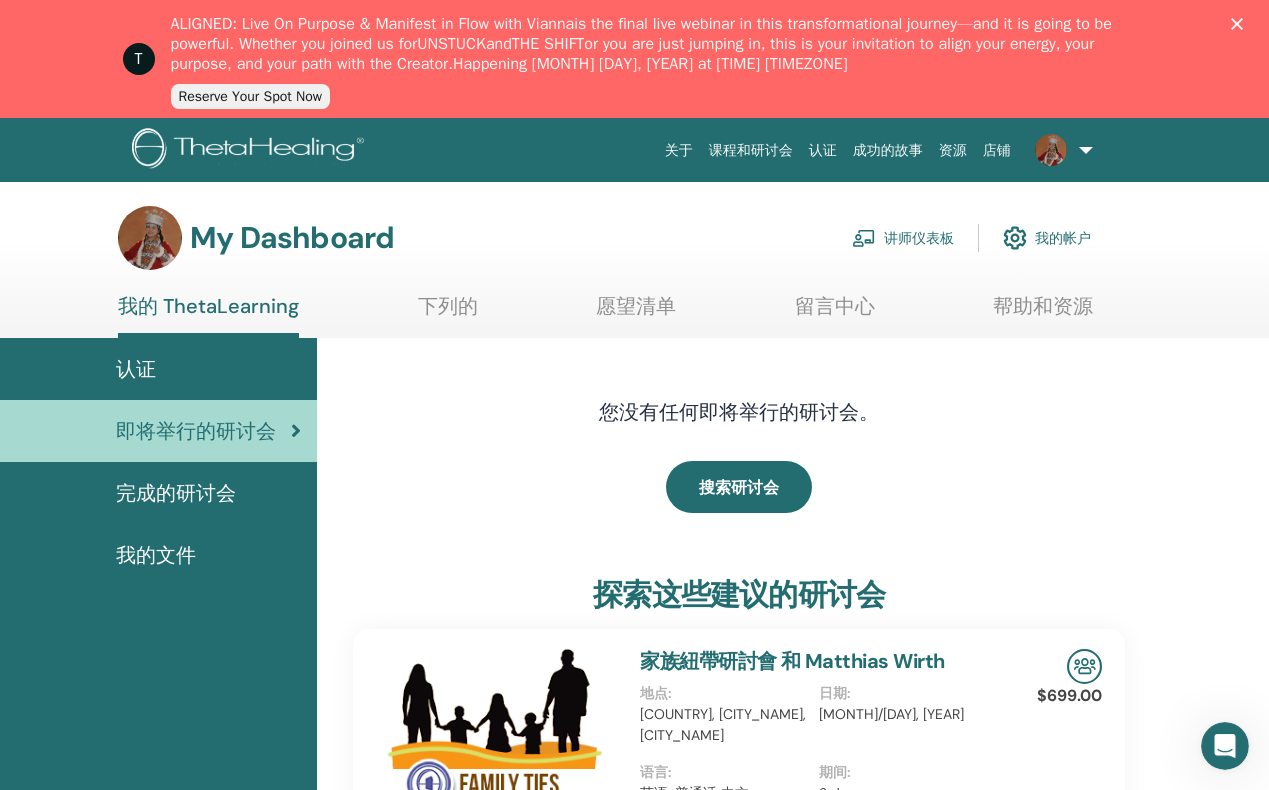 scroll, scrollTop: 0, scrollLeft: 0, axis: both 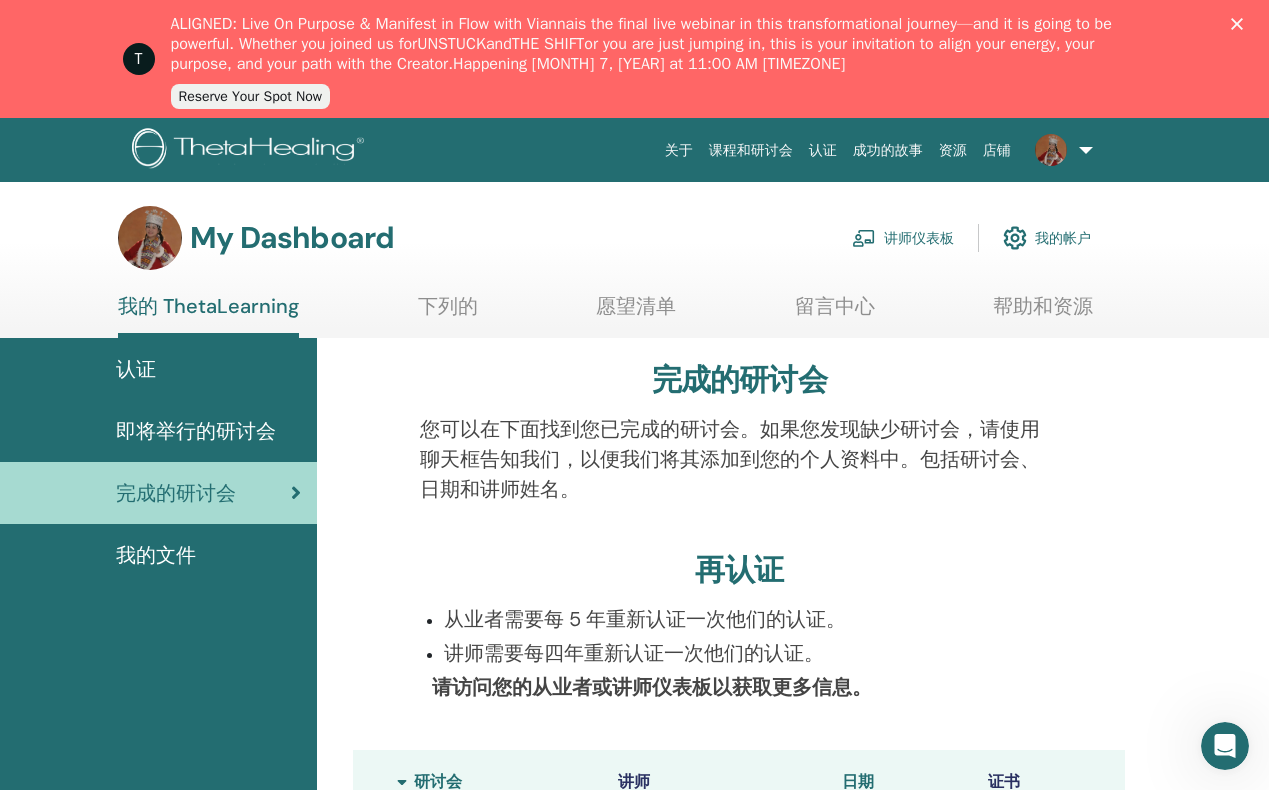 click on "我的文件" at bounding box center (156, 555) 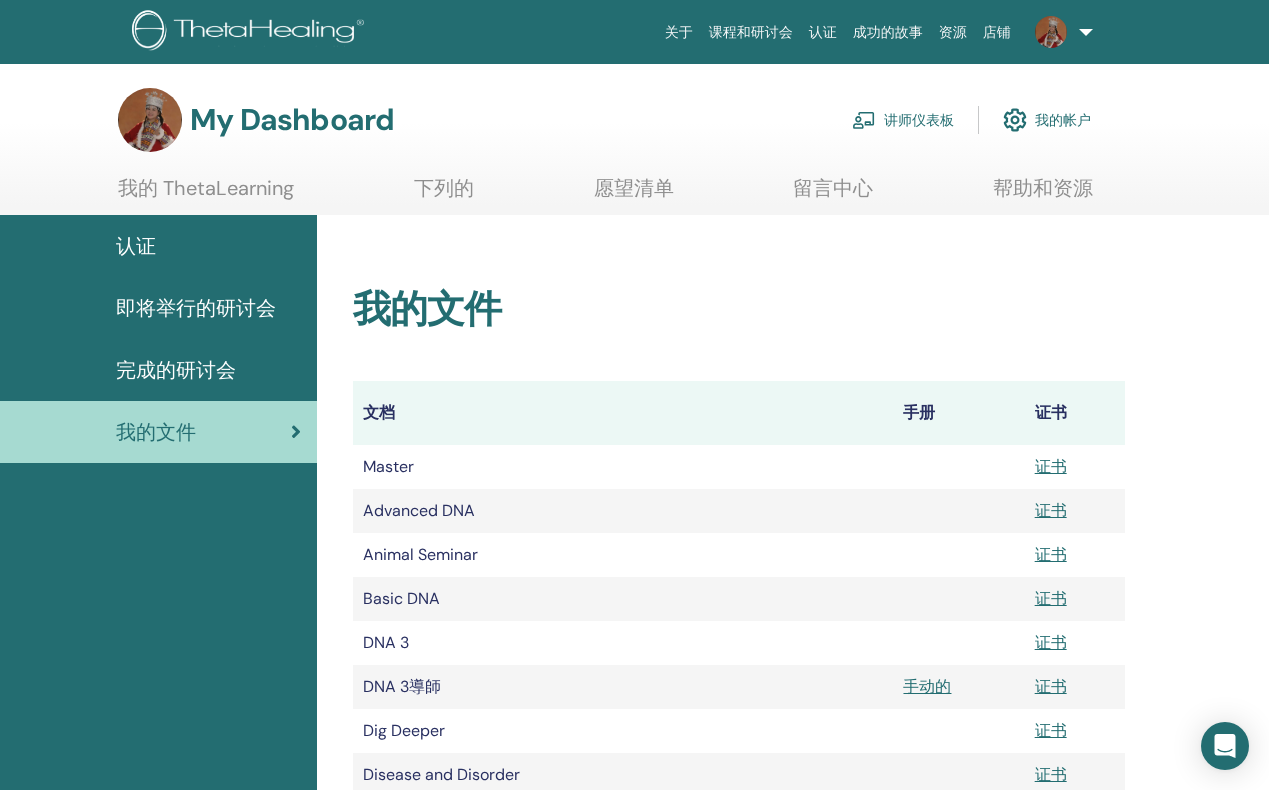 scroll, scrollTop: 0, scrollLeft: 0, axis: both 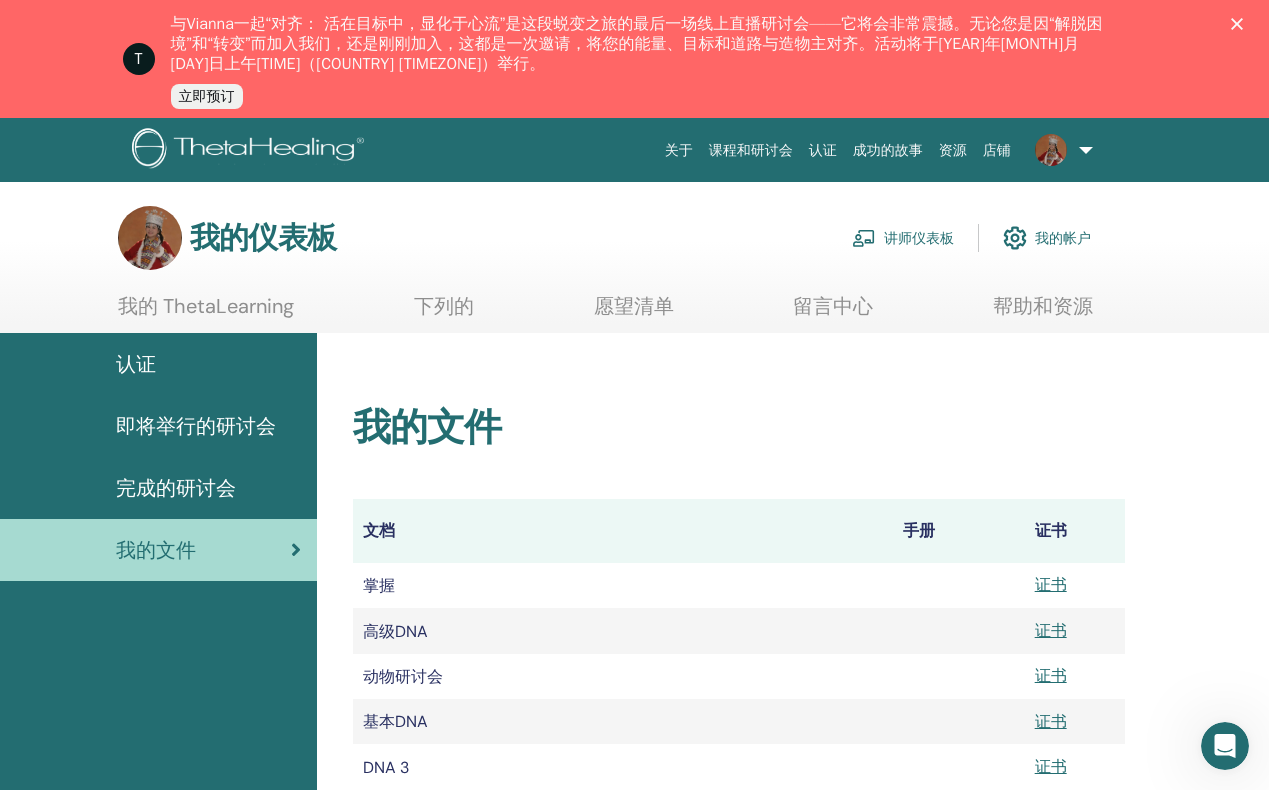 click on "我的 ThetaLearning" at bounding box center [206, 313] 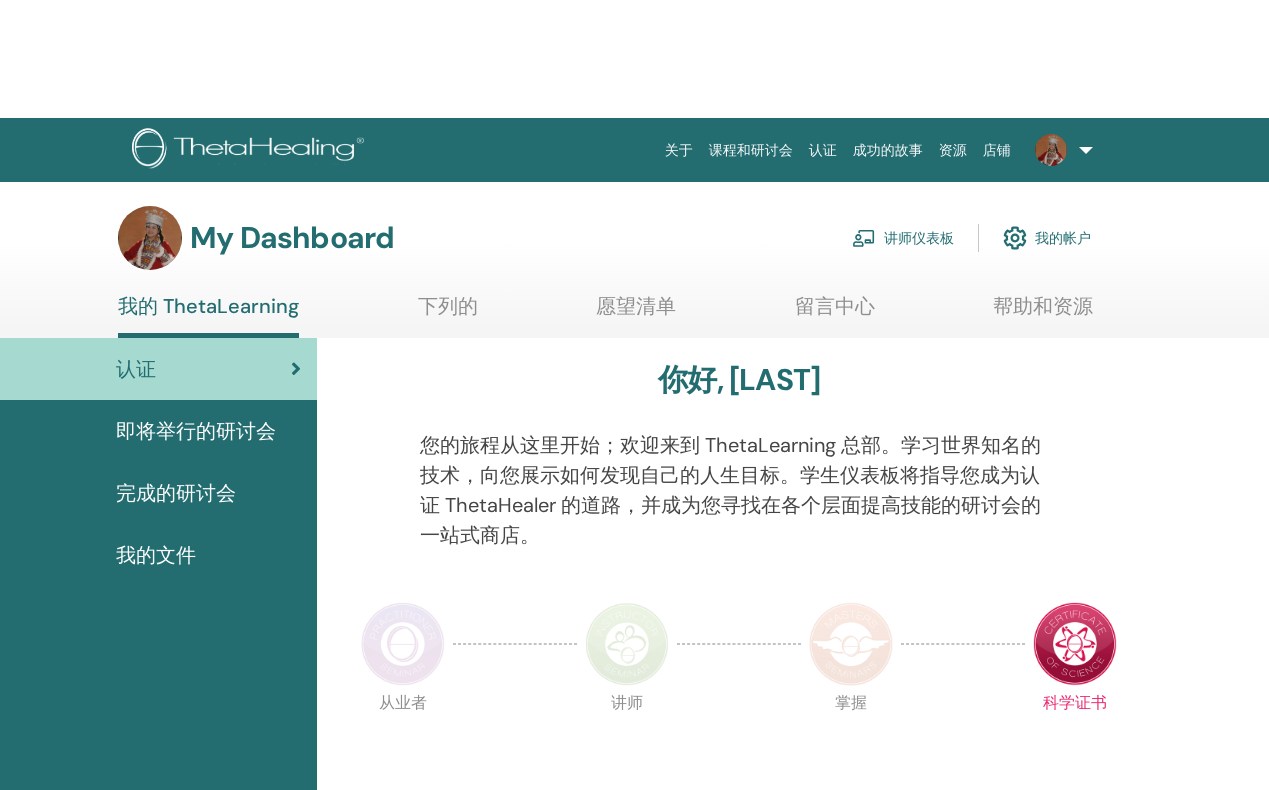 scroll, scrollTop: 0, scrollLeft: 0, axis: both 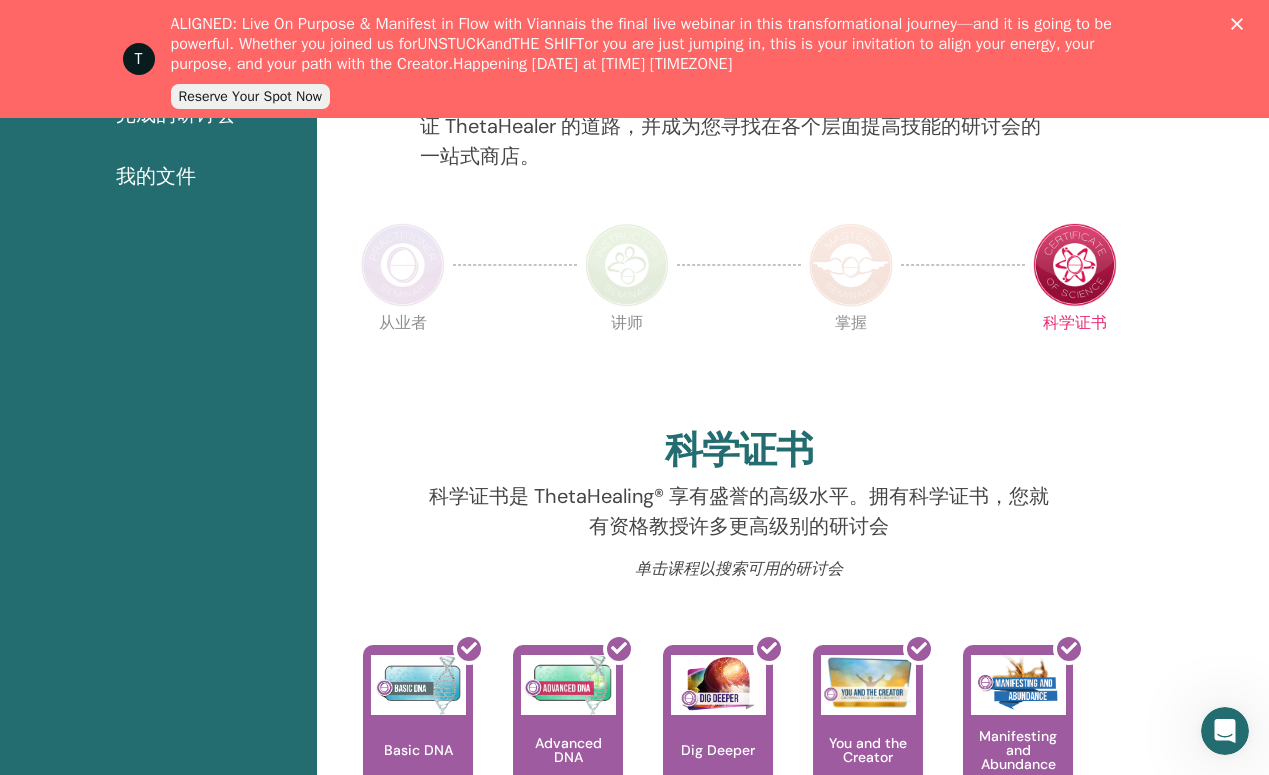 click at bounding box center [851, 265] 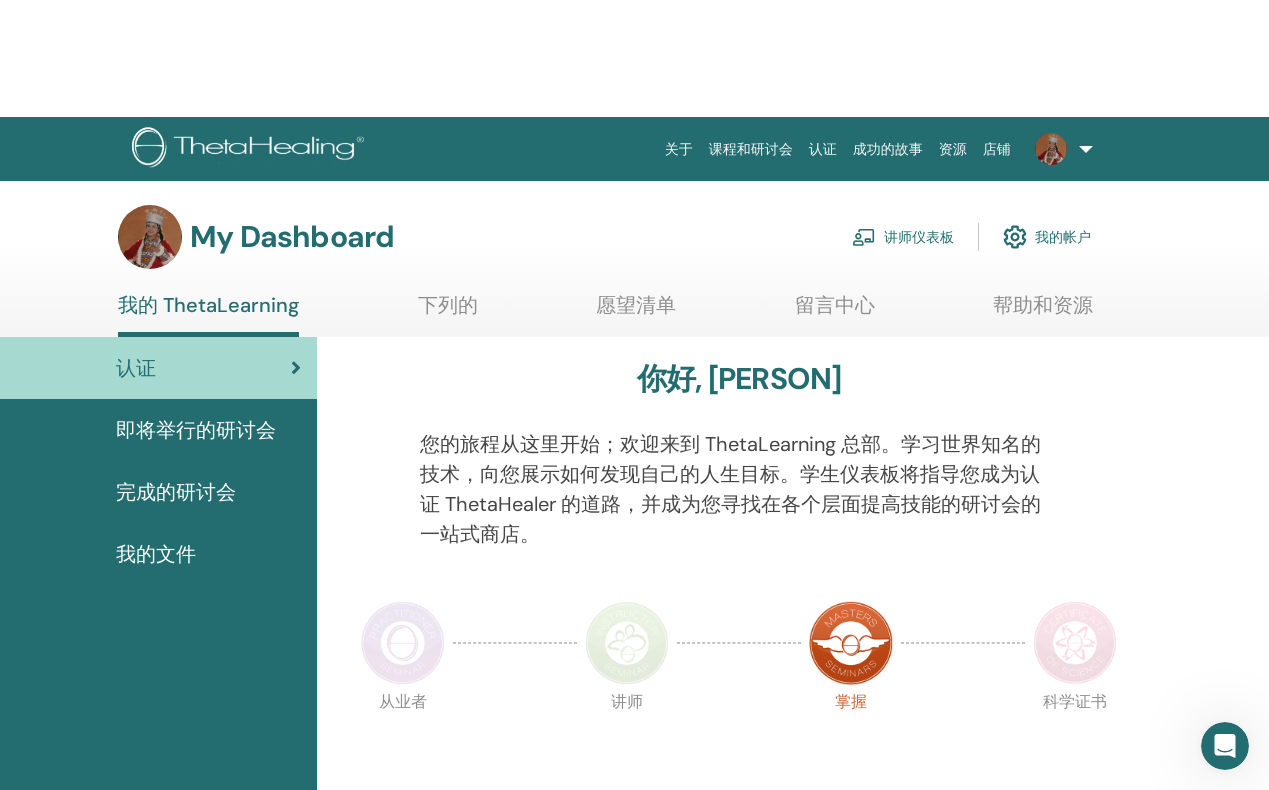 scroll, scrollTop: 43, scrollLeft: 0, axis: vertical 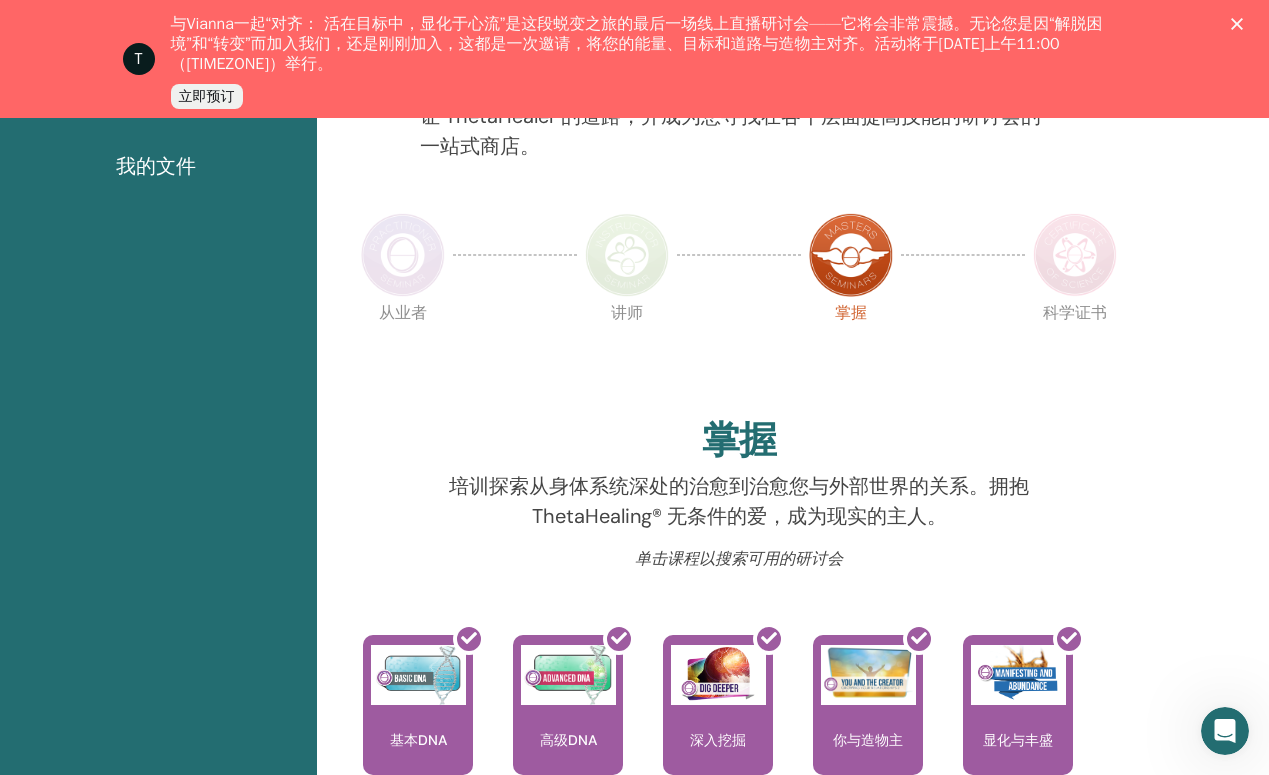 click at bounding box center (1075, 255) 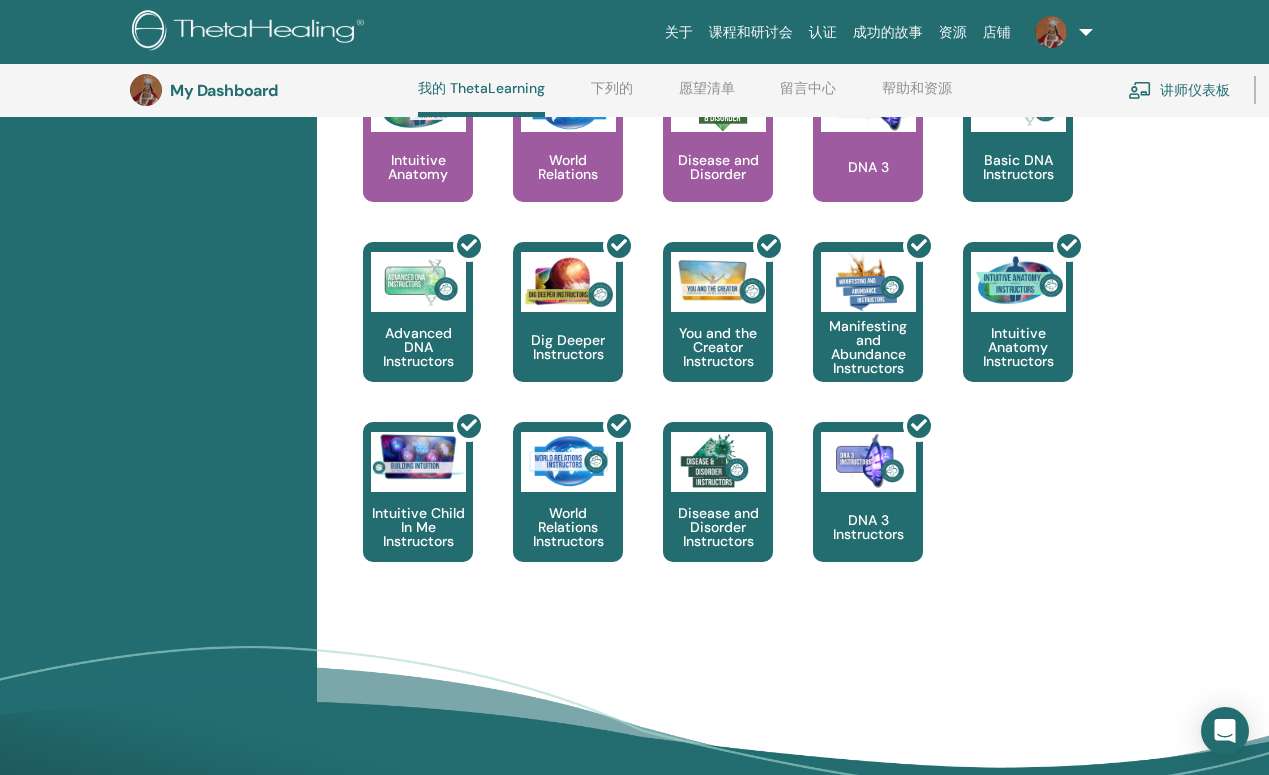 scroll, scrollTop: 1076, scrollLeft: 0, axis: vertical 